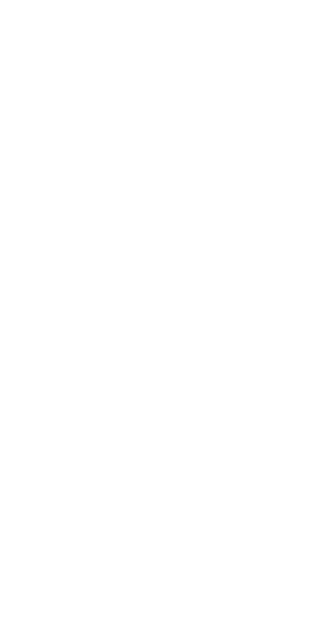 scroll, scrollTop: 0, scrollLeft: 0, axis: both 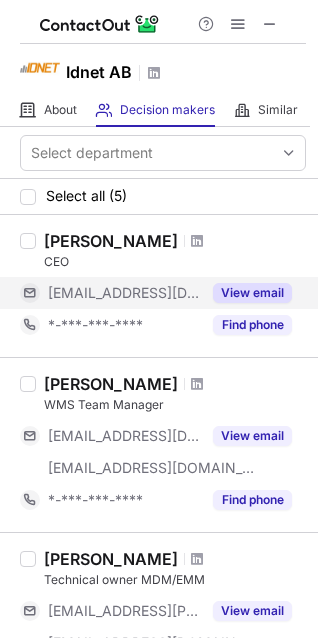 click on "View email" at bounding box center [252, 293] 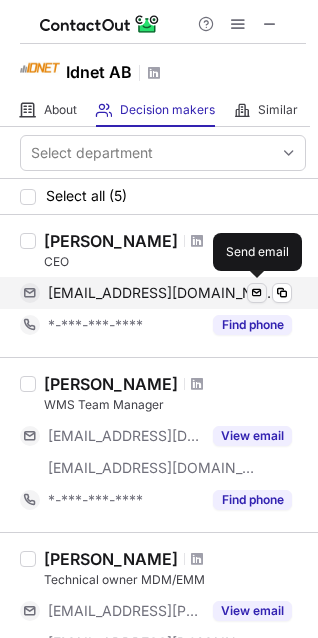 click at bounding box center [257, 293] 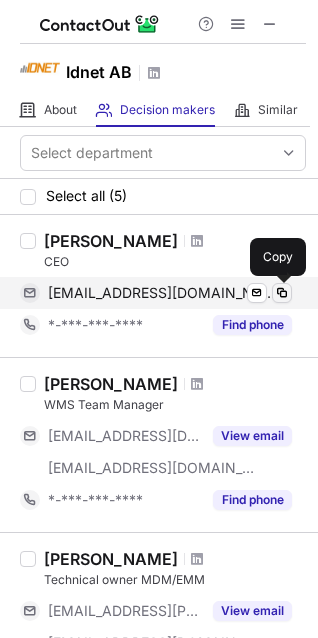 click at bounding box center (282, 293) 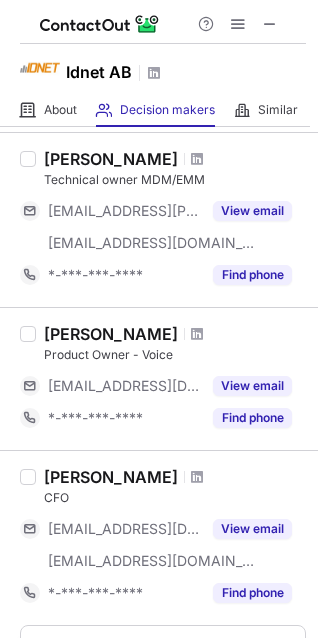 scroll, scrollTop: 500, scrollLeft: 0, axis: vertical 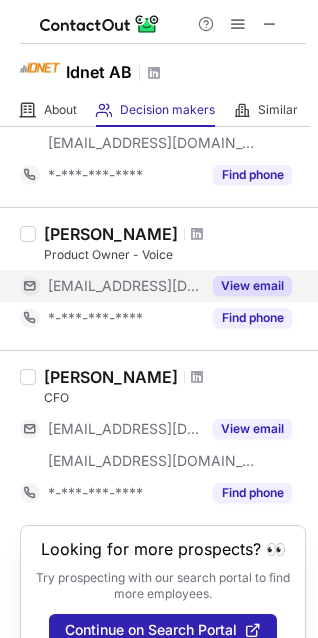 click on "View email" at bounding box center [252, 286] 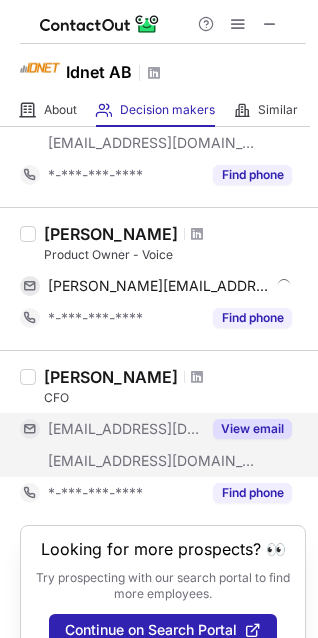 click on "View email" at bounding box center (252, 429) 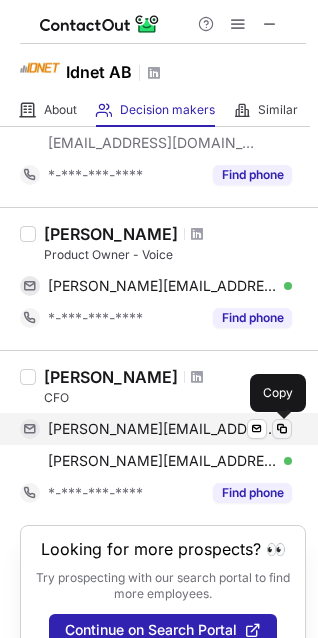 click at bounding box center (282, 429) 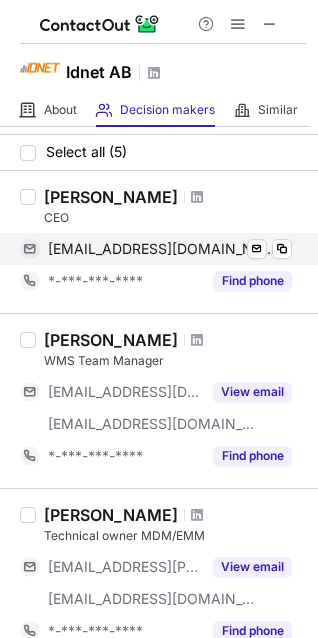 scroll, scrollTop: 0, scrollLeft: 0, axis: both 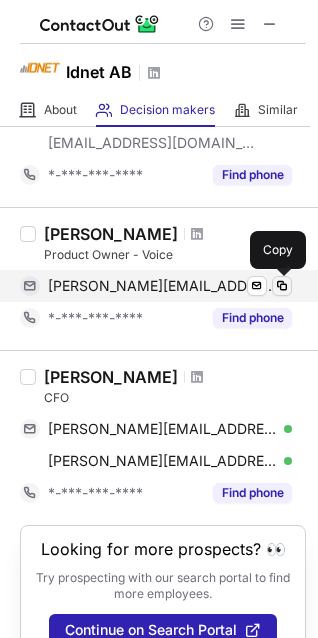 click at bounding box center (282, 286) 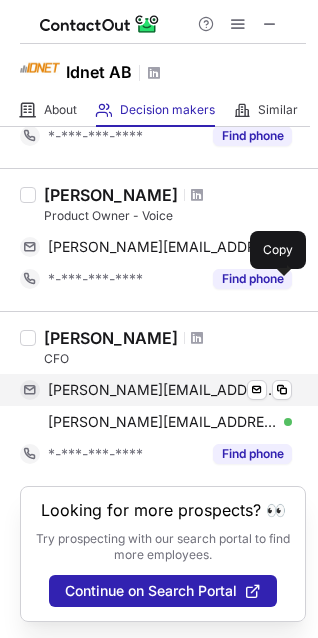 scroll, scrollTop: 558, scrollLeft: 0, axis: vertical 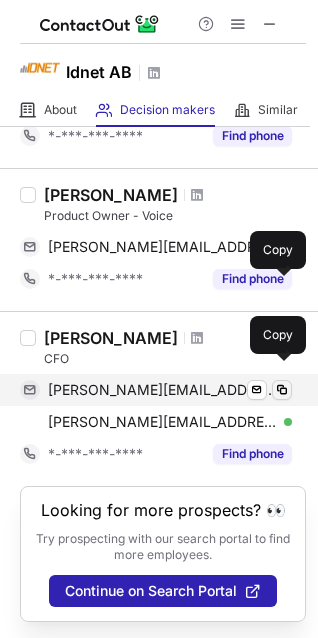 click at bounding box center (282, 390) 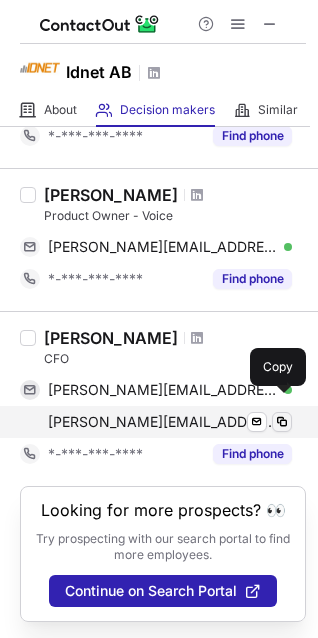 click at bounding box center [282, 422] 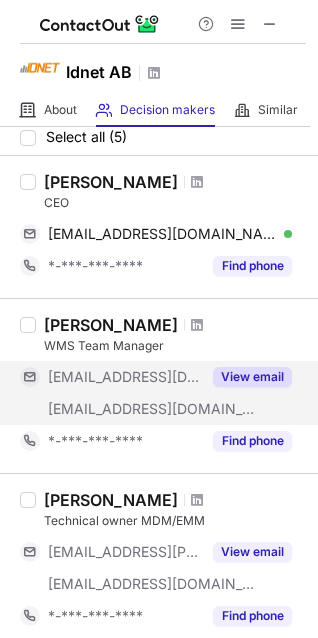 scroll, scrollTop: 58, scrollLeft: 0, axis: vertical 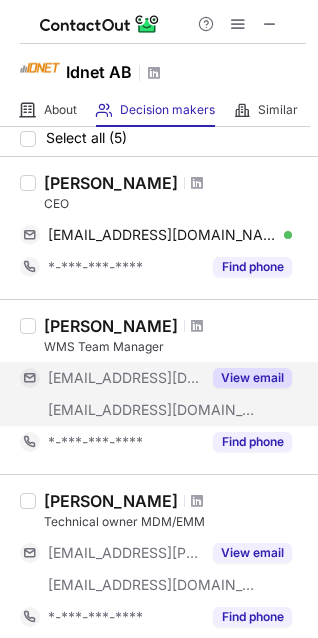 click on "View email" at bounding box center [252, 378] 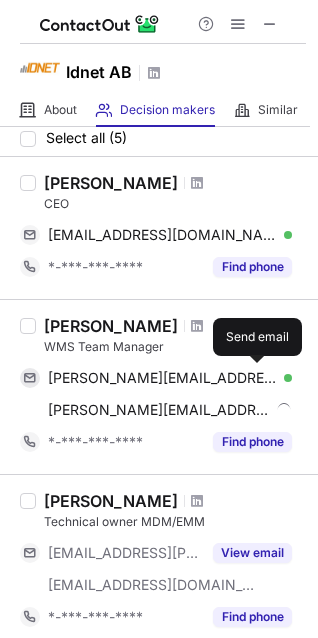 scroll, scrollTop: 158, scrollLeft: 0, axis: vertical 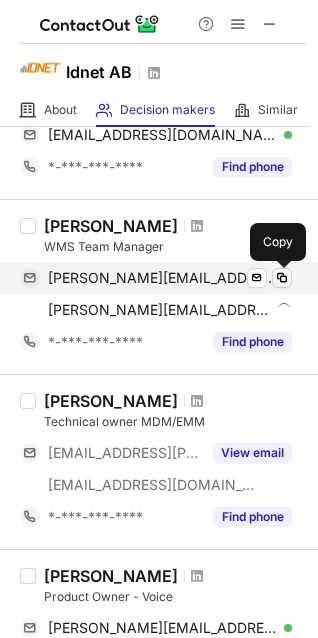 click at bounding box center (282, 278) 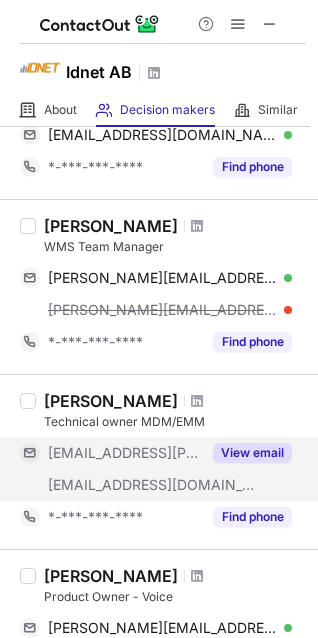 click on "View email" at bounding box center (252, 453) 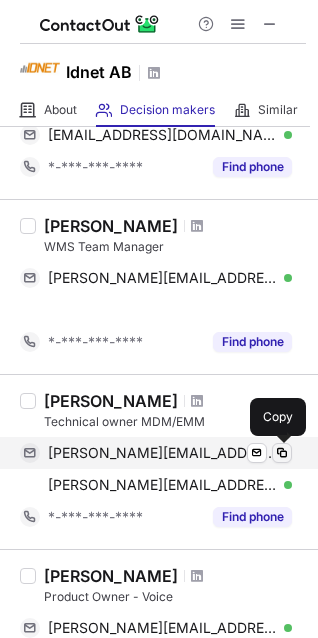 click at bounding box center [282, 485] 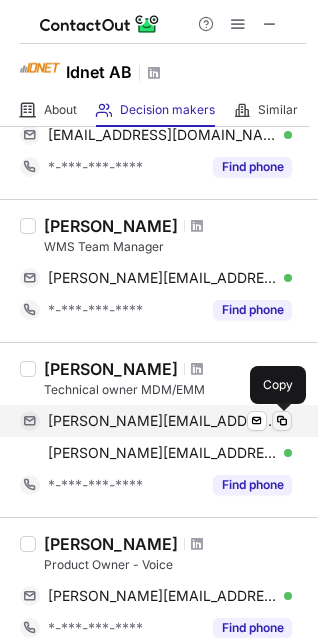 click at bounding box center [282, 421] 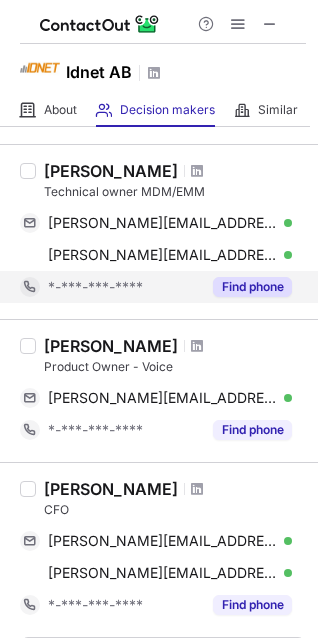 scroll, scrollTop: 358, scrollLeft: 0, axis: vertical 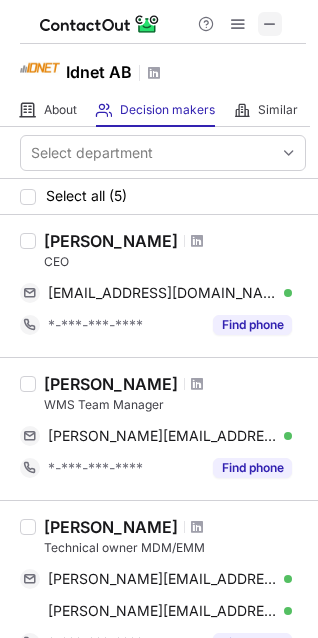 click at bounding box center (270, 24) 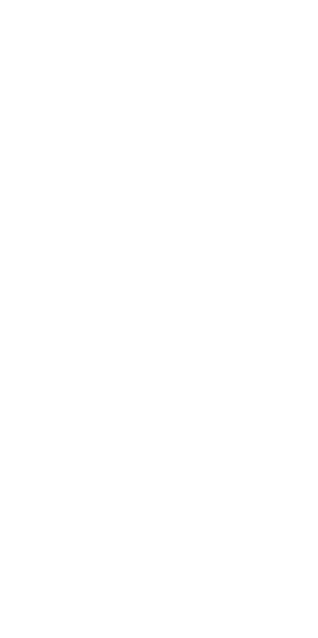 scroll, scrollTop: 0, scrollLeft: 0, axis: both 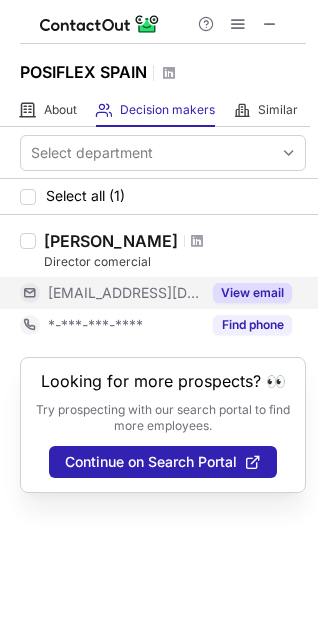 click on "View email" at bounding box center (252, 293) 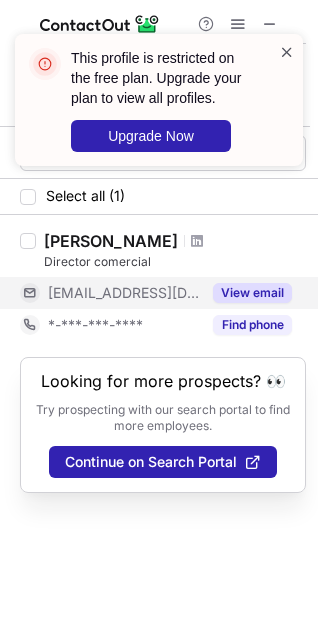 click at bounding box center (287, 52) 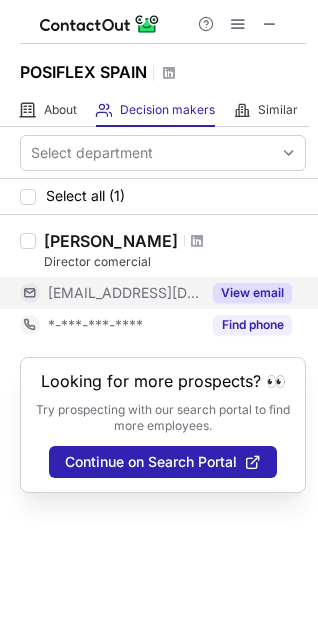 click on "View email" at bounding box center (252, 293) 